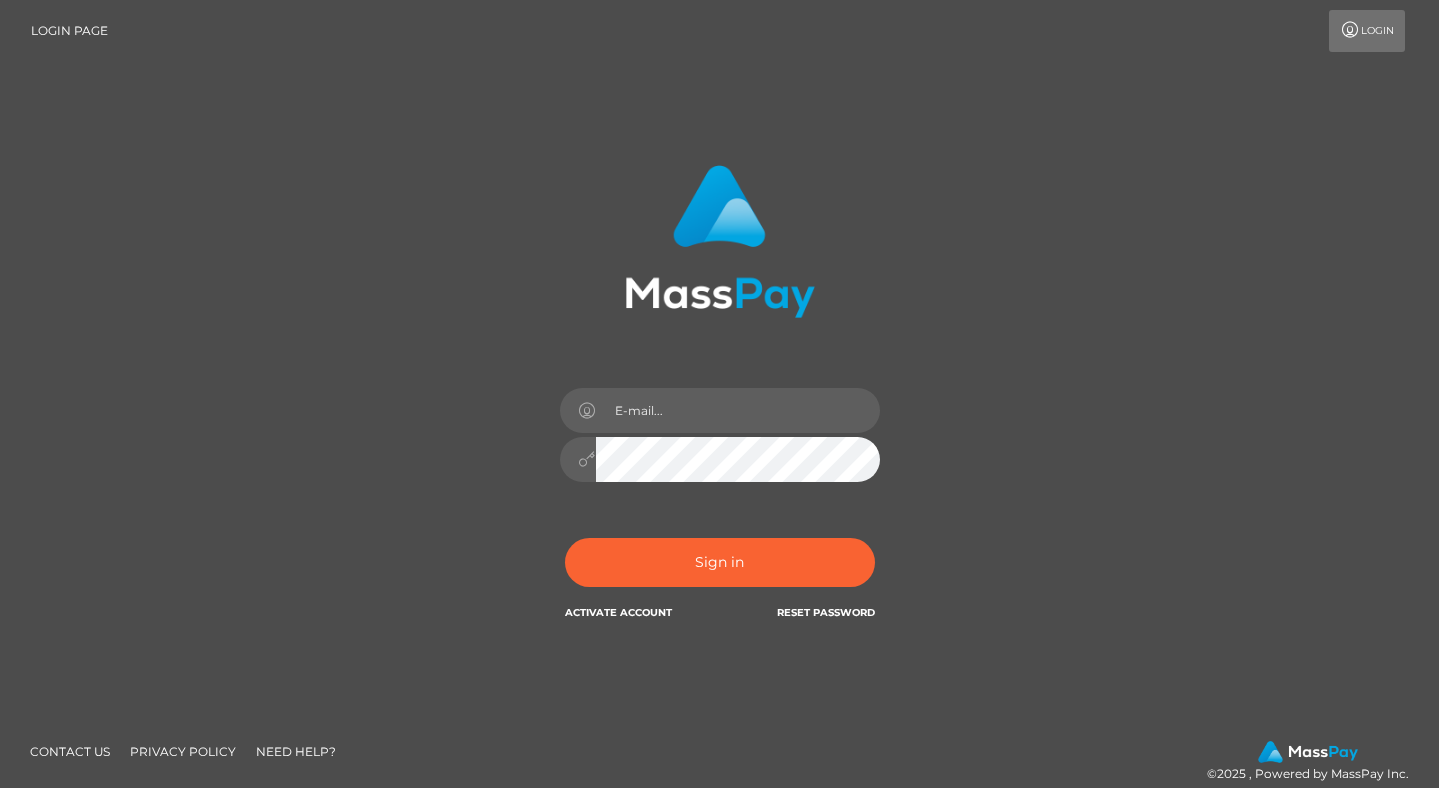 scroll, scrollTop: 0, scrollLeft: 0, axis: both 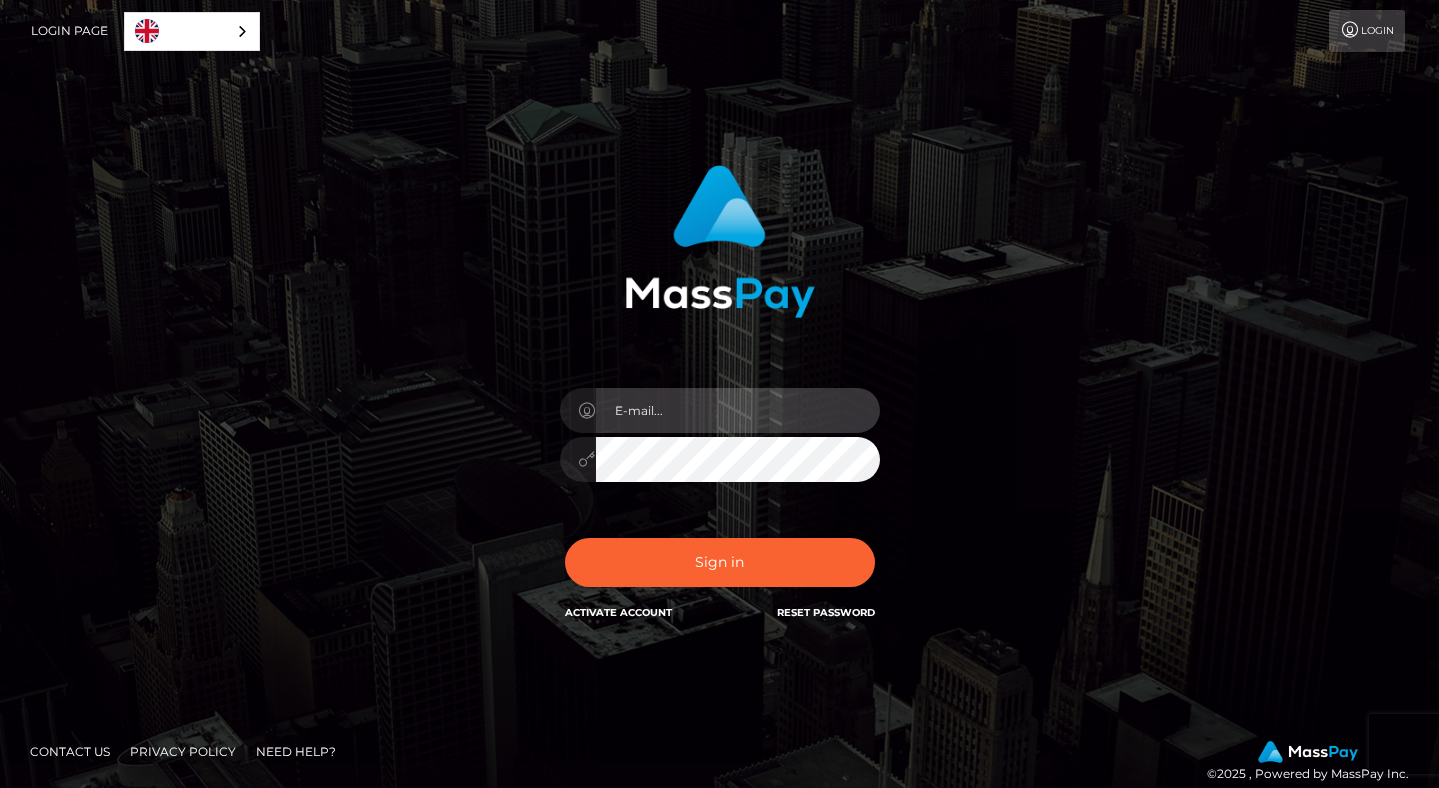 type on "wealthygirlco@gmail.com" 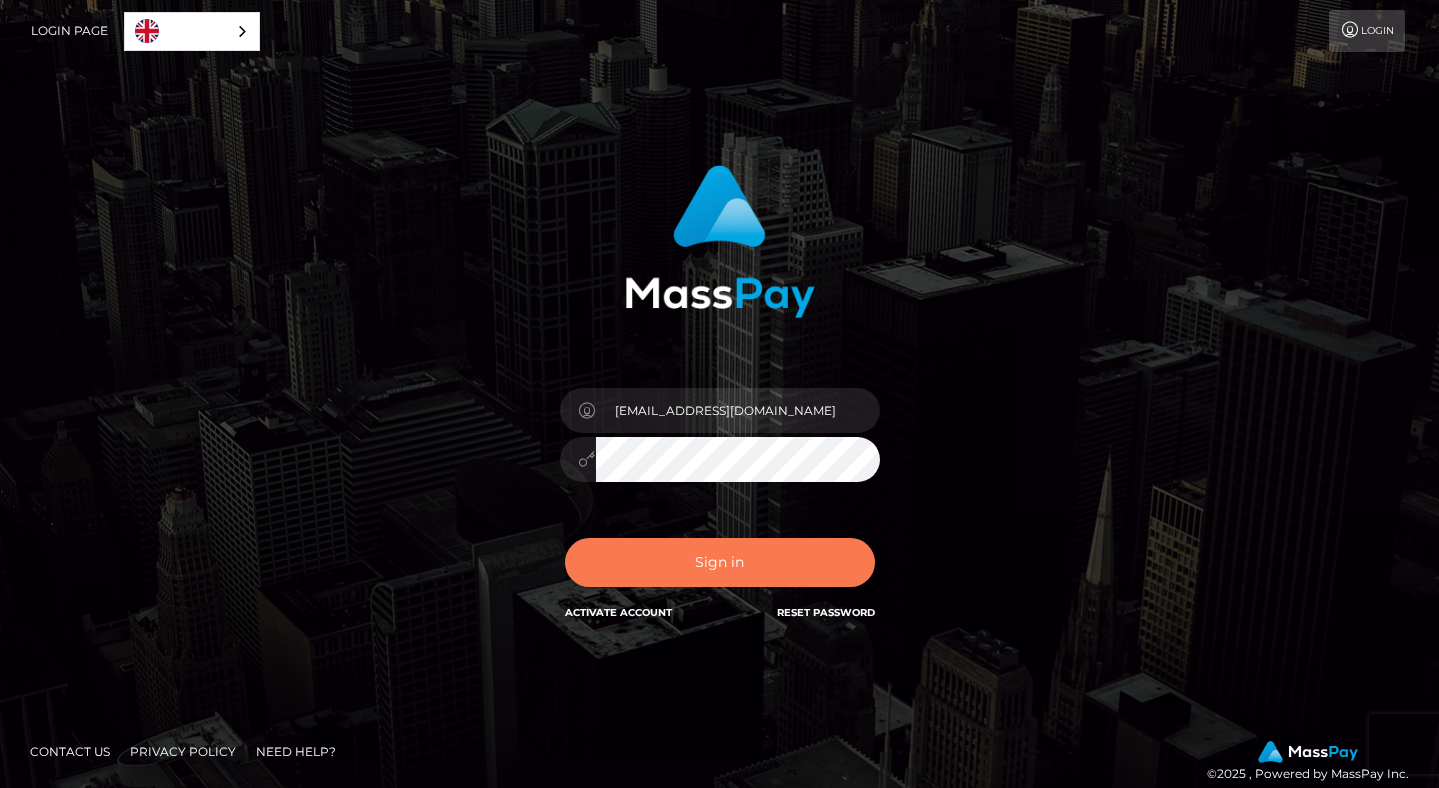 click on "Sign in" at bounding box center (720, 562) 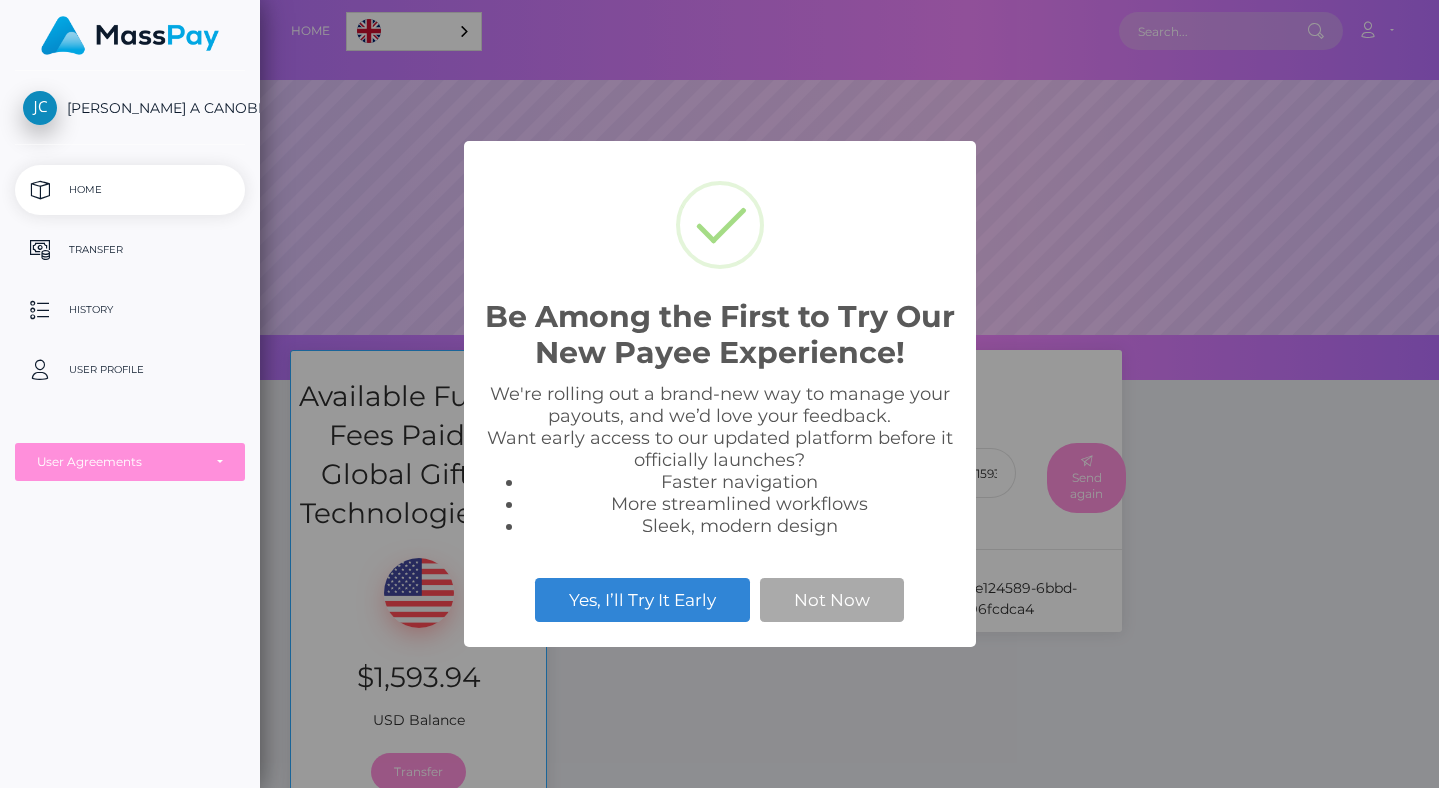 scroll, scrollTop: 0, scrollLeft: 0, axis: both 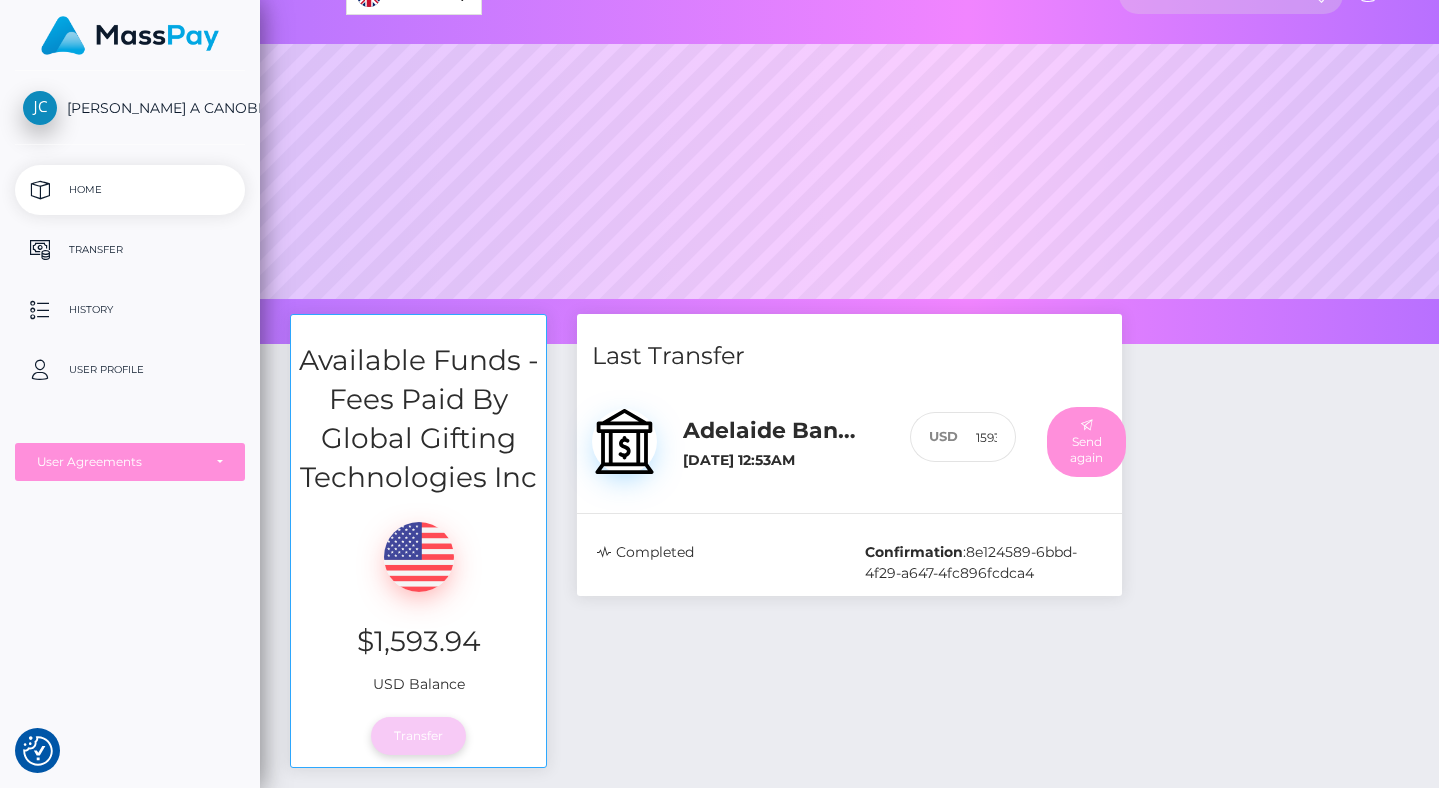 click on "Transfer" at bounding box center (418, 736) 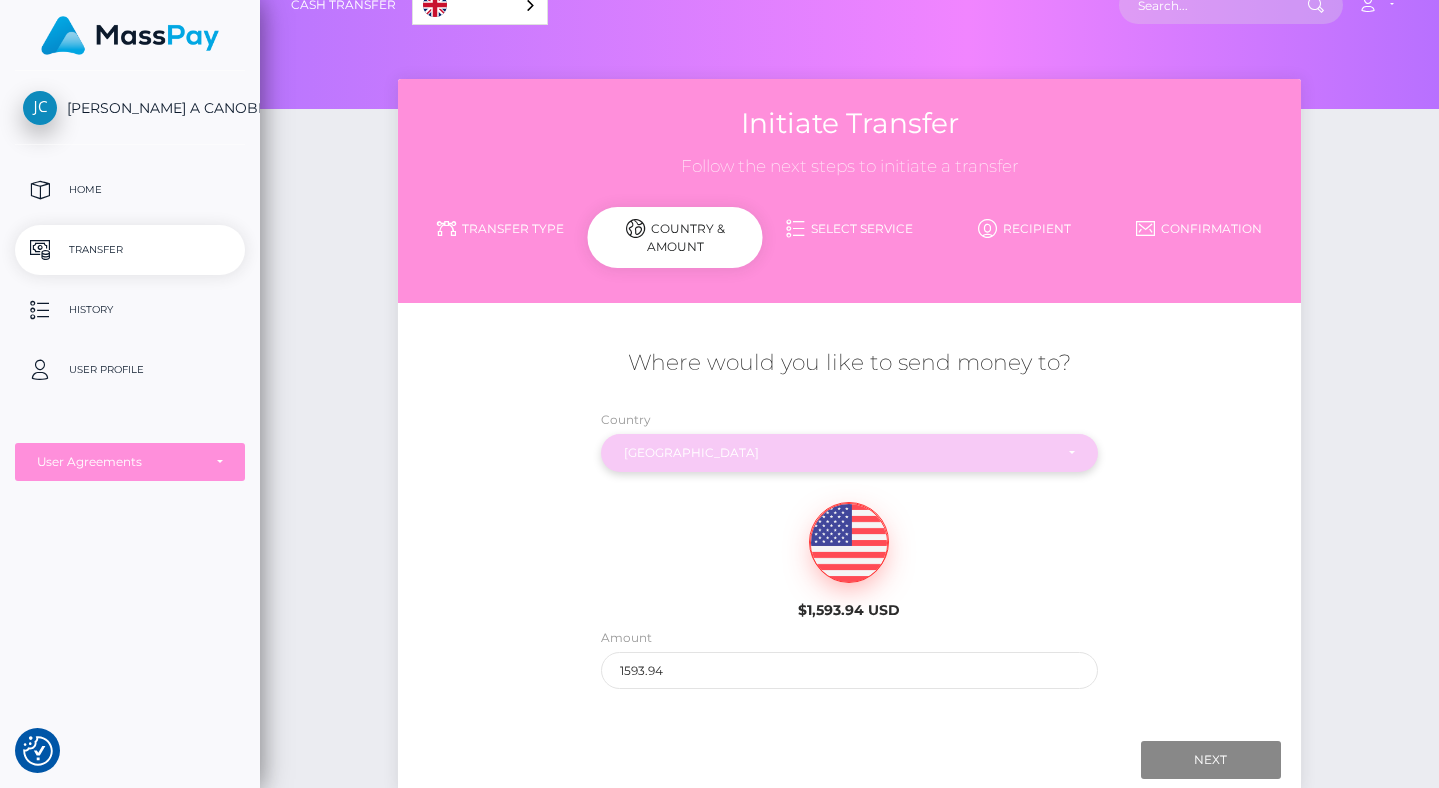 scroll, scrollTop: 176, scrollLeft: 0, axis: vertical 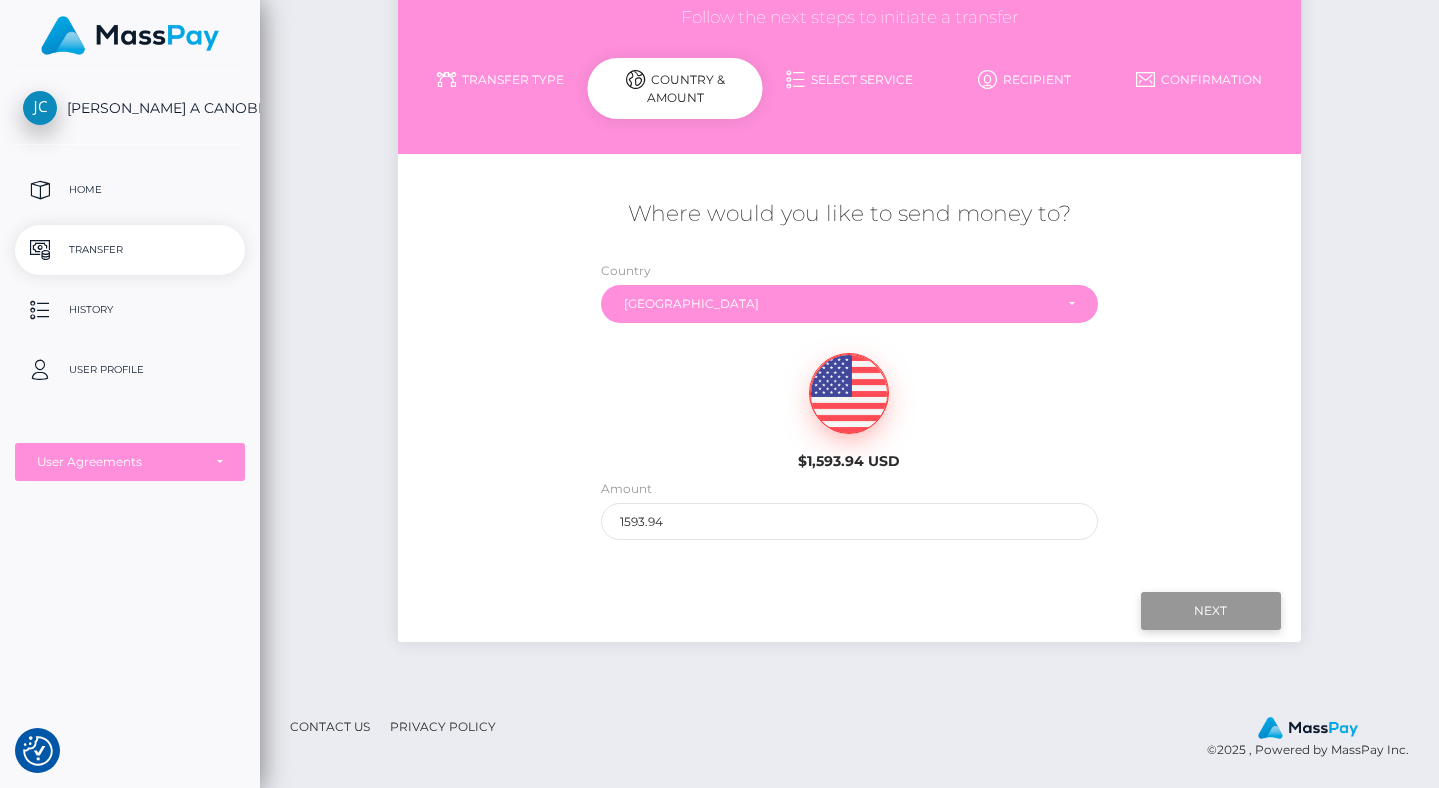 click on "Next" at bounding box center (1211, 611) 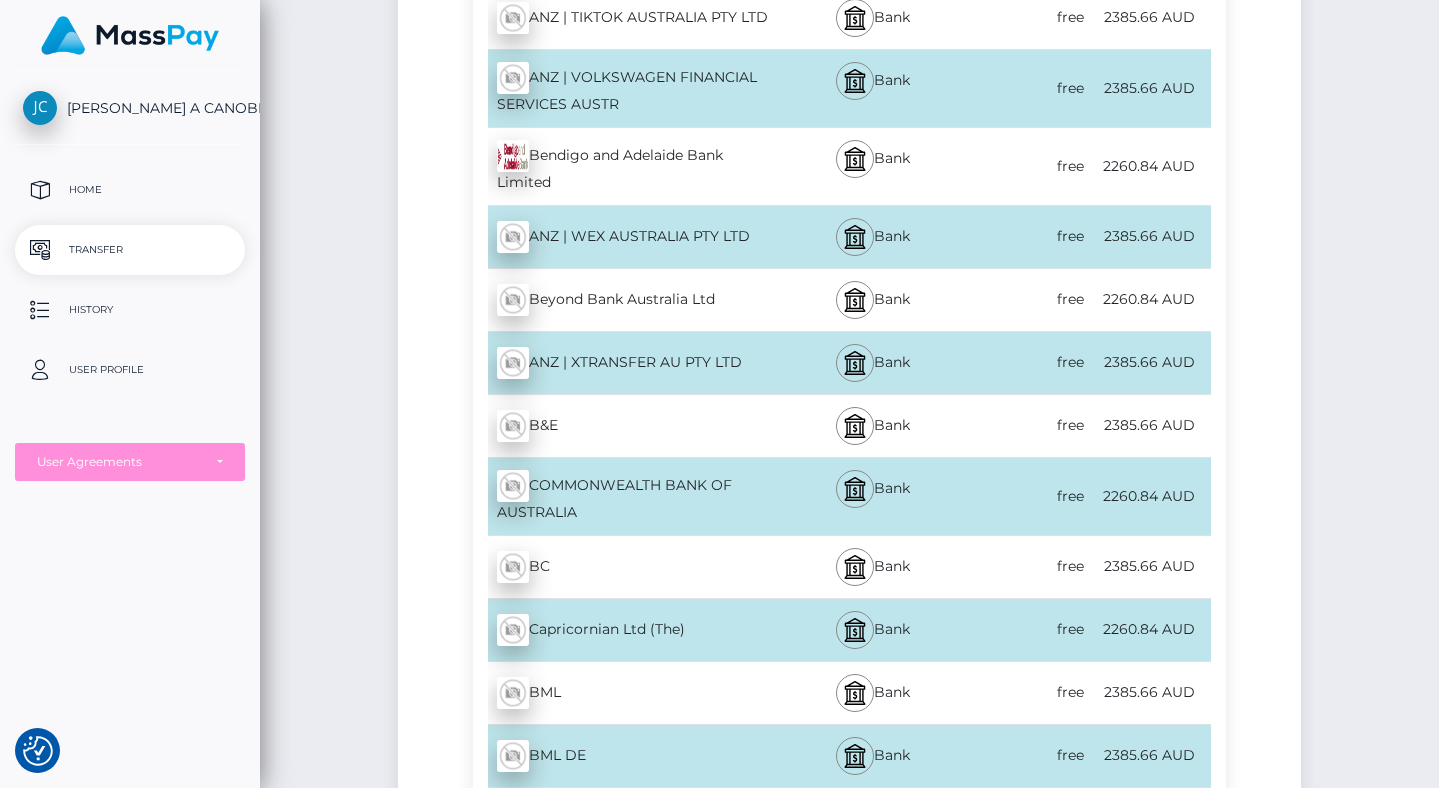 scroll, scrollTop: 6174, scrollLeft: 0, axis: vertical 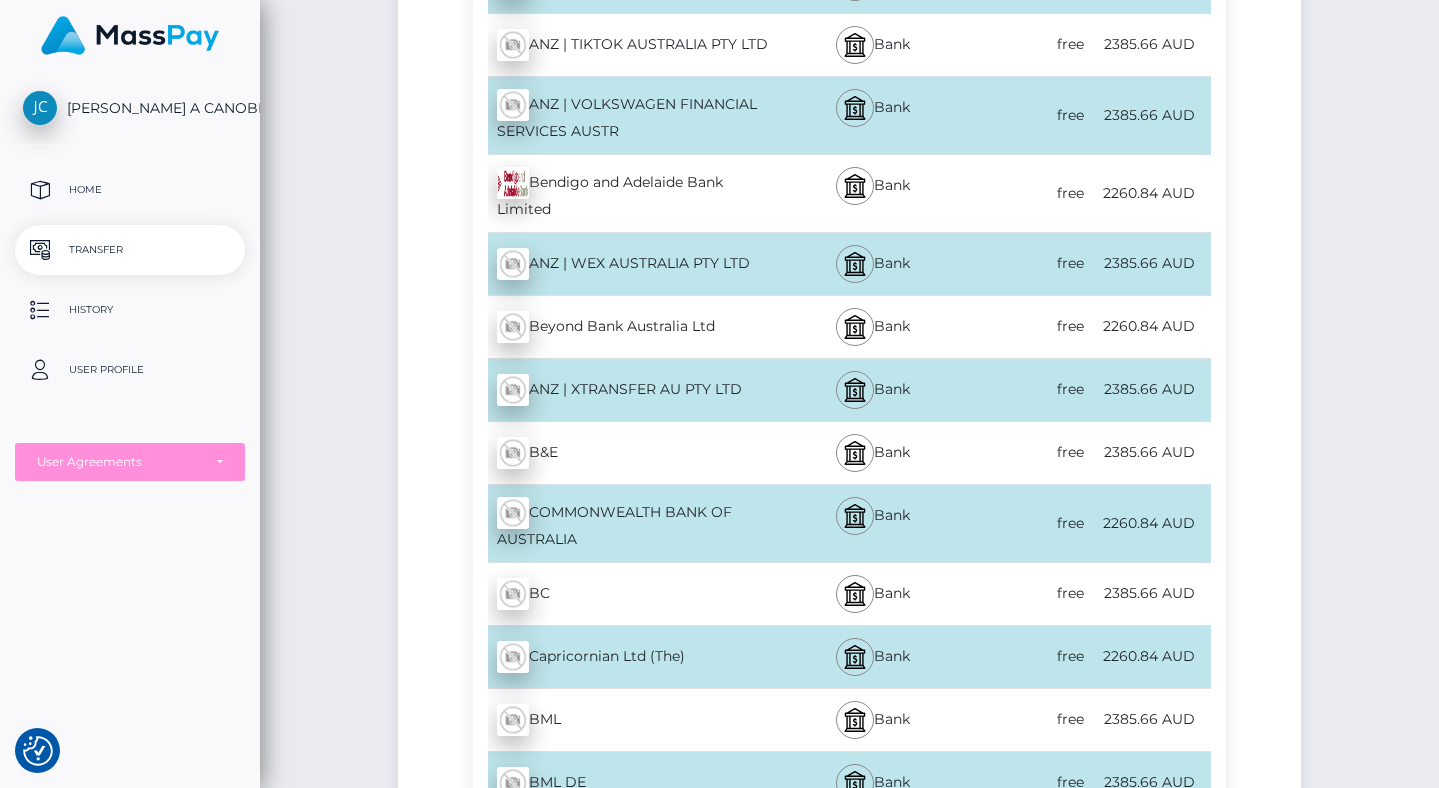 click on "Bendigo and Adelaide Bank Limited  - AUD" at bounding box center (626, 193) 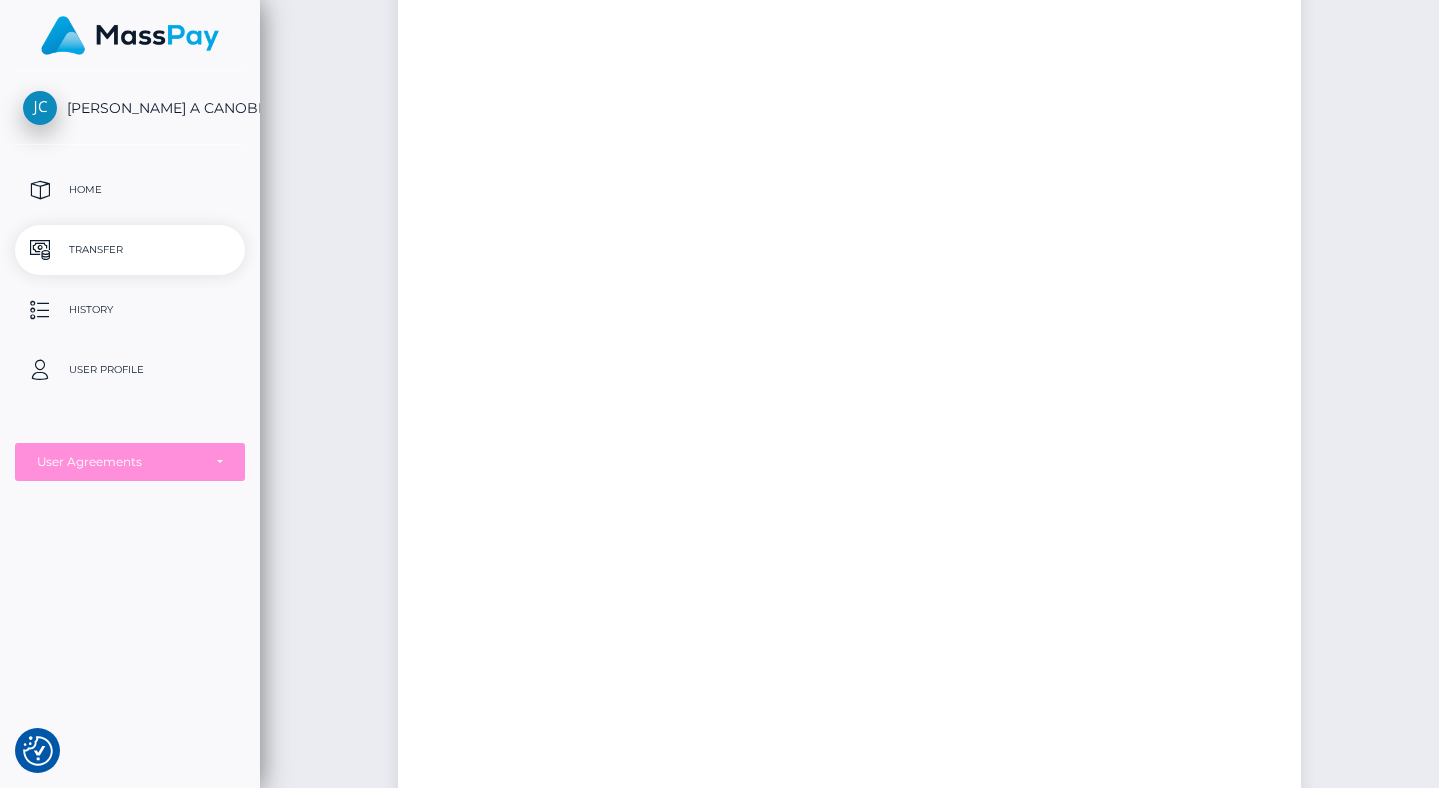 scroll, scrollTop: 0, scrollLeft: 0, axis: both 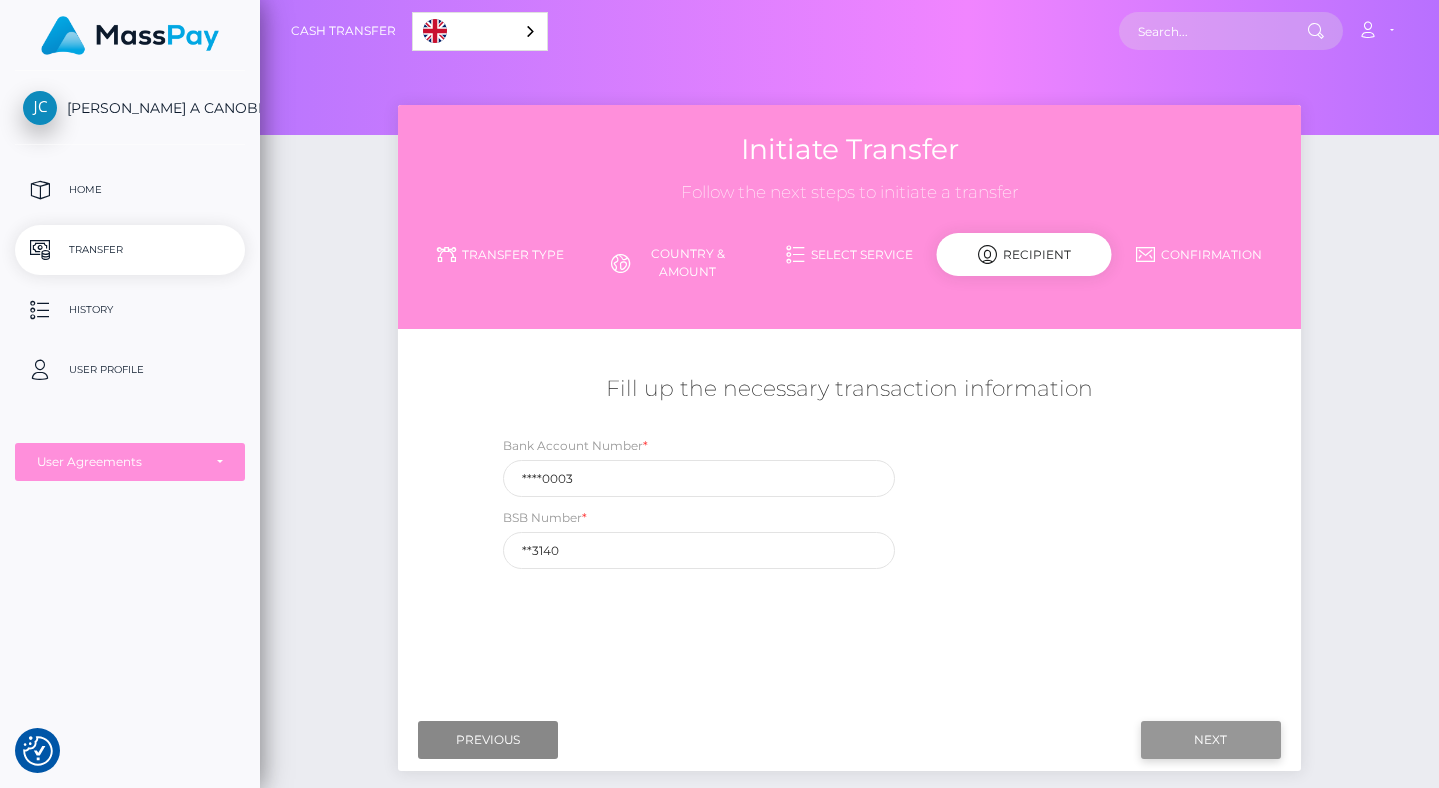 click on "Next" at bounding box center (1211, 740) 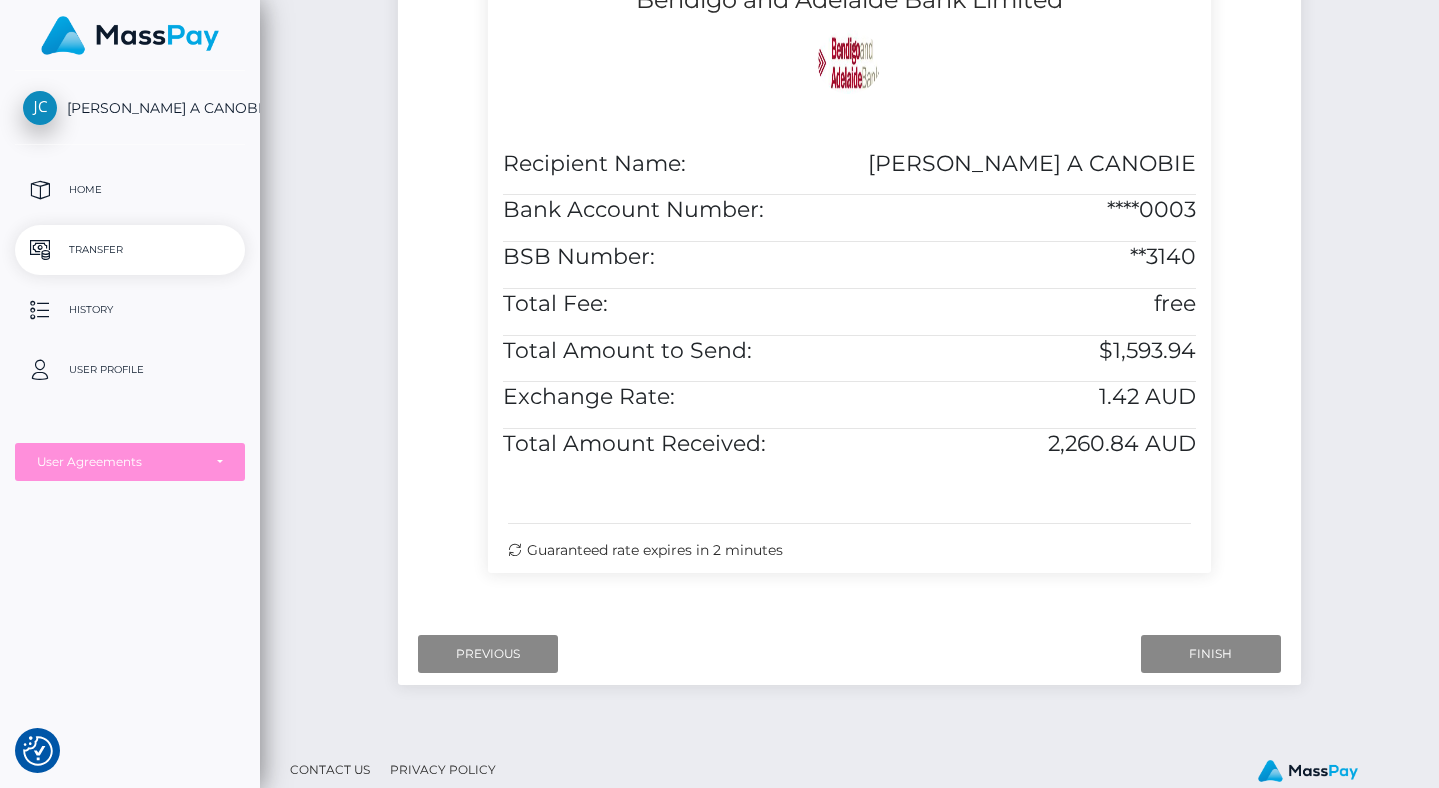 scroll, scrollTop: 583, scrollLeft: 0, axis: vertical 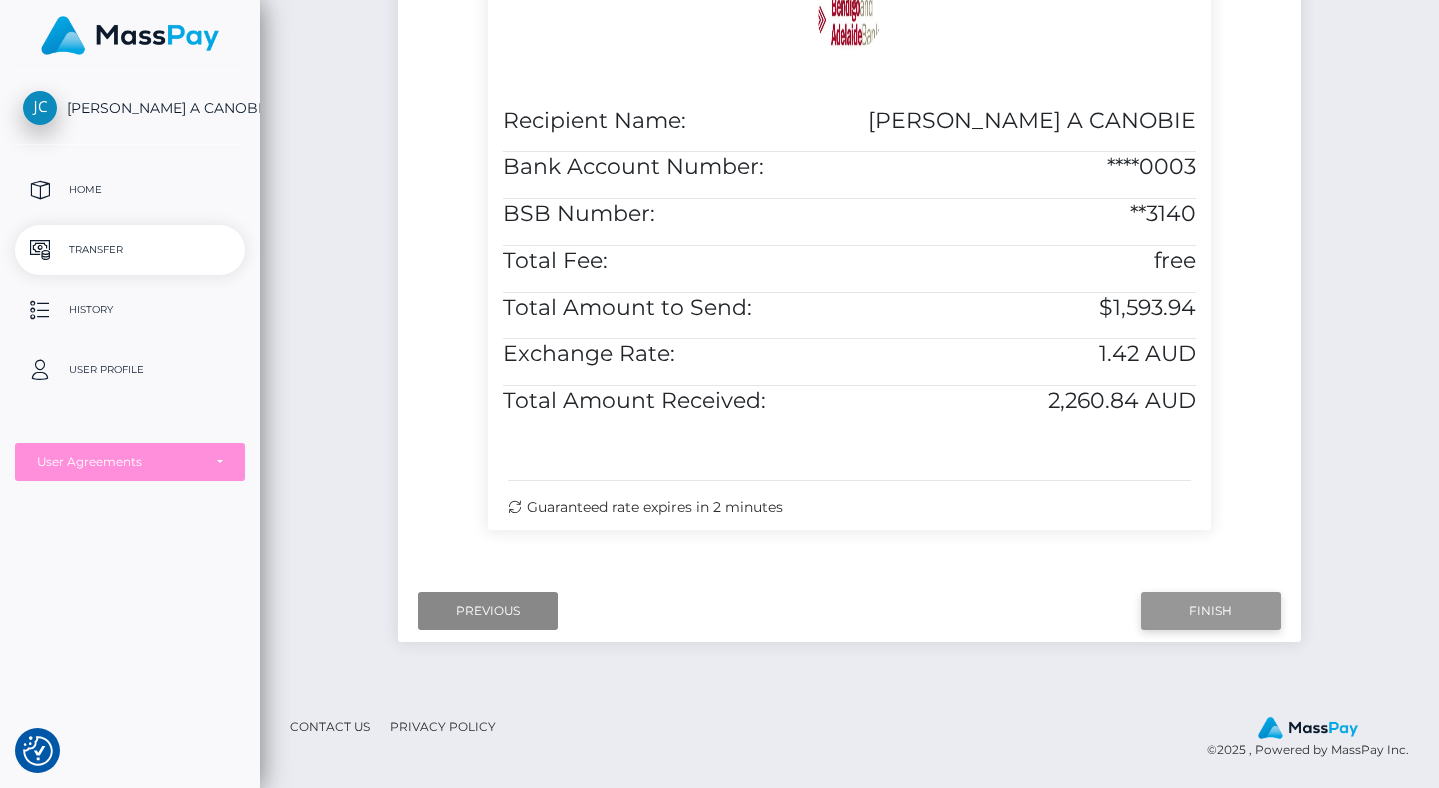 click on "Finish" at bounding box center (1211, 611) 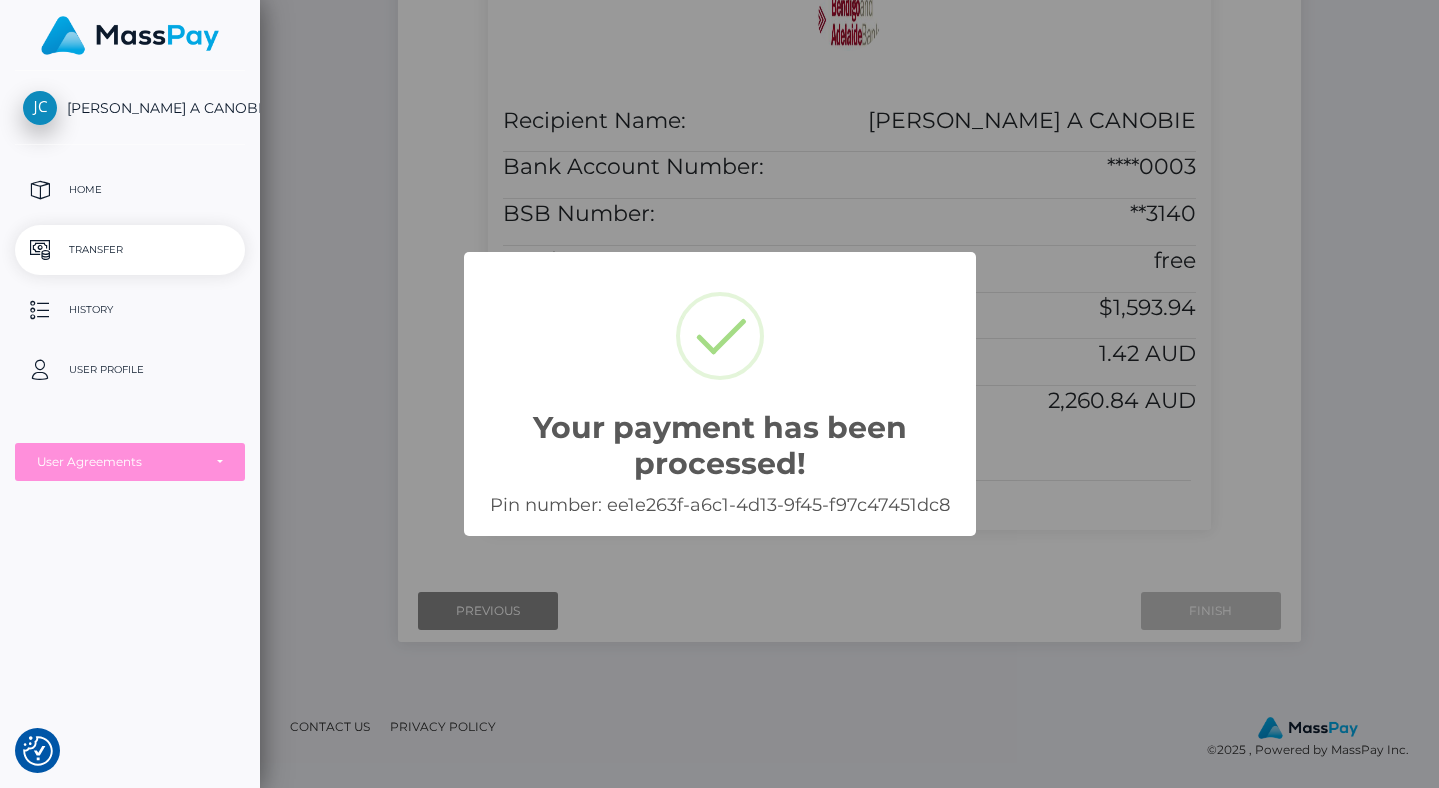 click on "Your payment has been processed! × Pin number: ee1e263f-a6c1-4d13-9f45-f97c47451dc8 OK Cancel" at bounding box center (719, 394) 